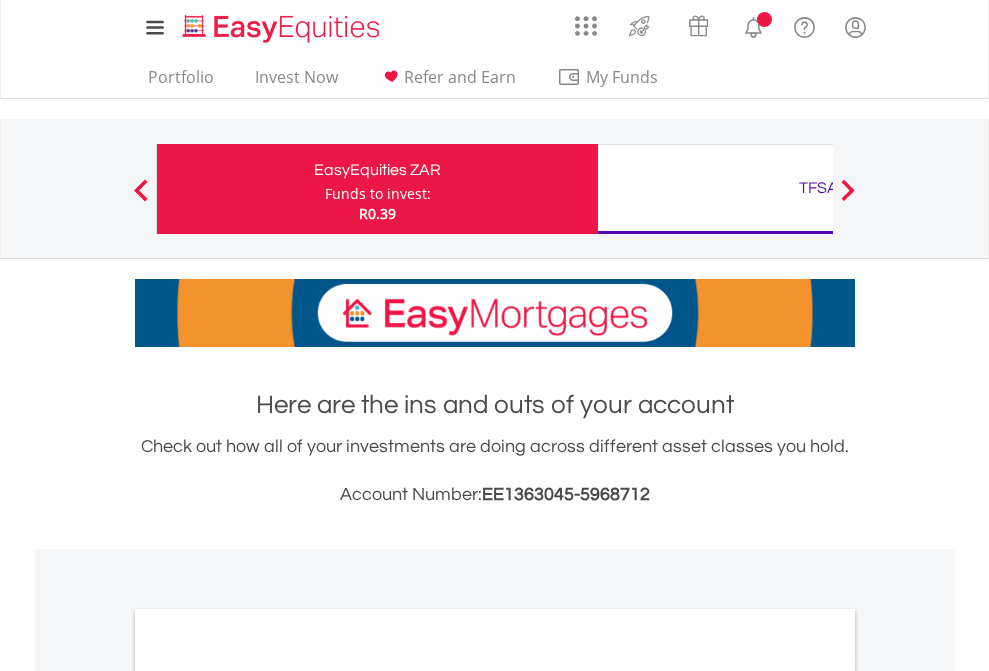 scroll, scrollTop: 0, scrollLeft: 0, axis: both 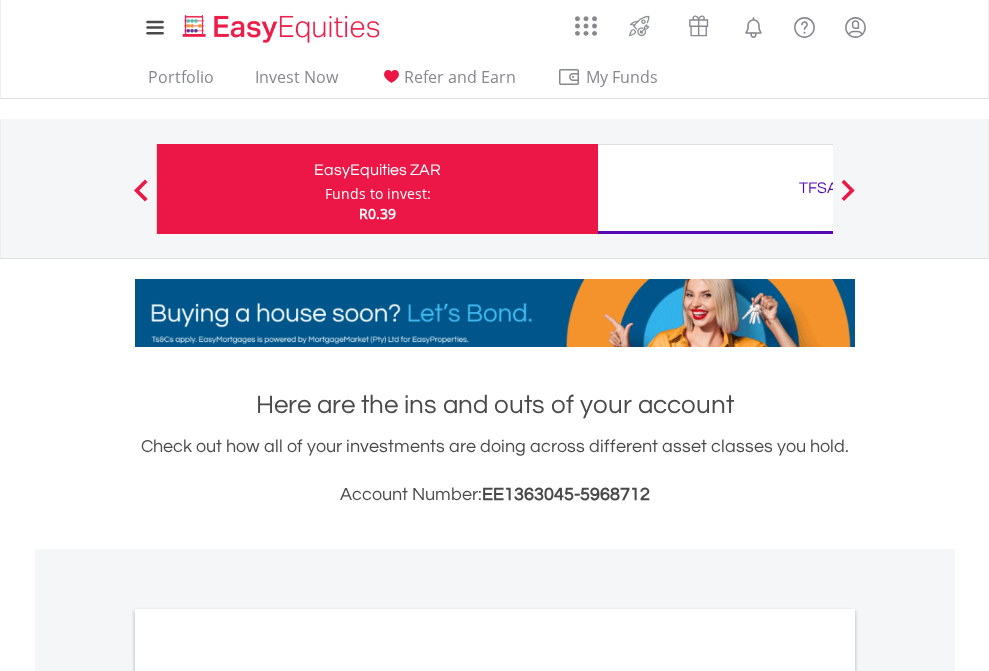 click on "Funds to invest:" at bounding box center (378, 194) 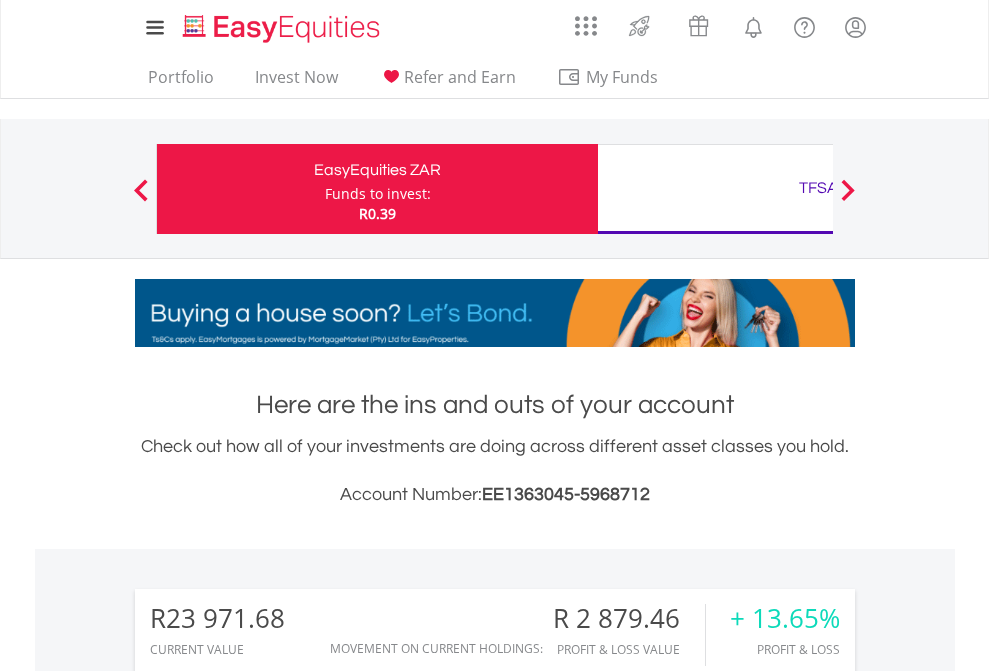 scroll, scrollTop: 999808, scrollLeft: 999687, axis: both 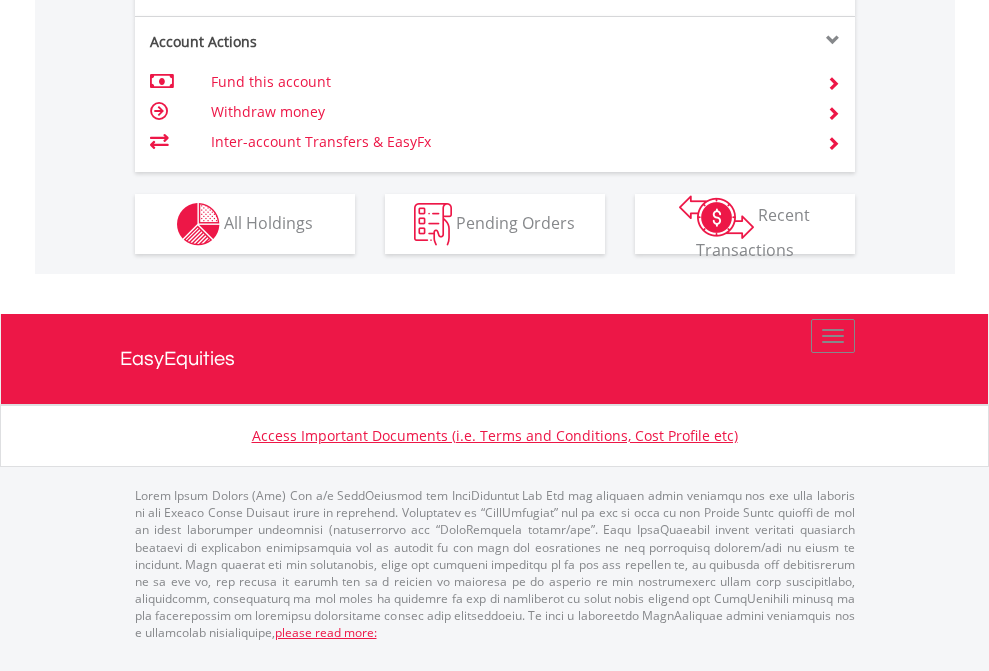 click on "Investment types" at bounding box center (706, -337) 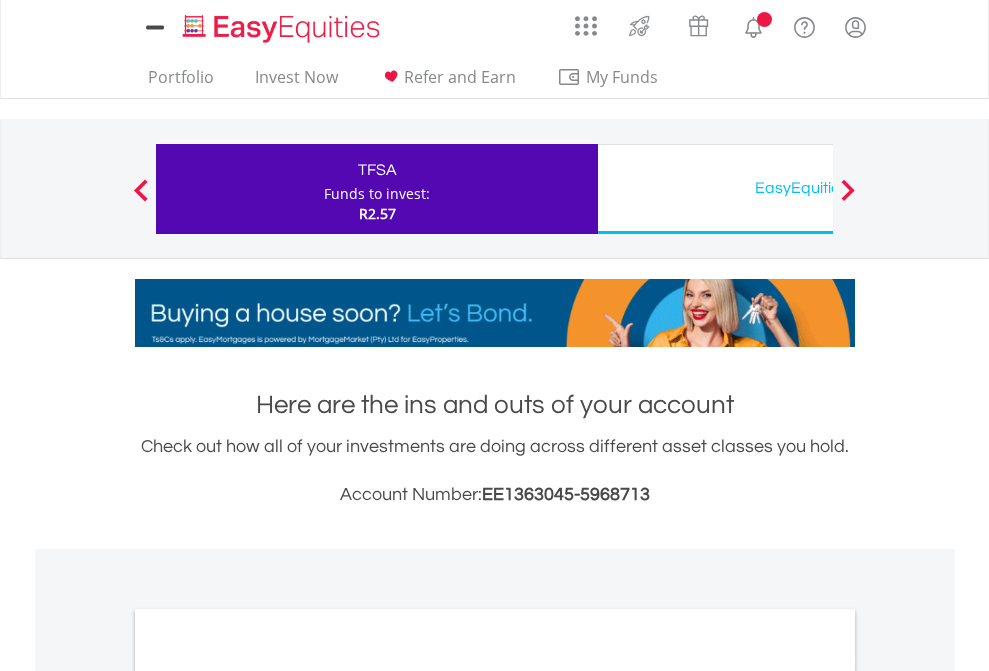 scroll, scrollTop: 0, scrollLeft: 0, axis: both 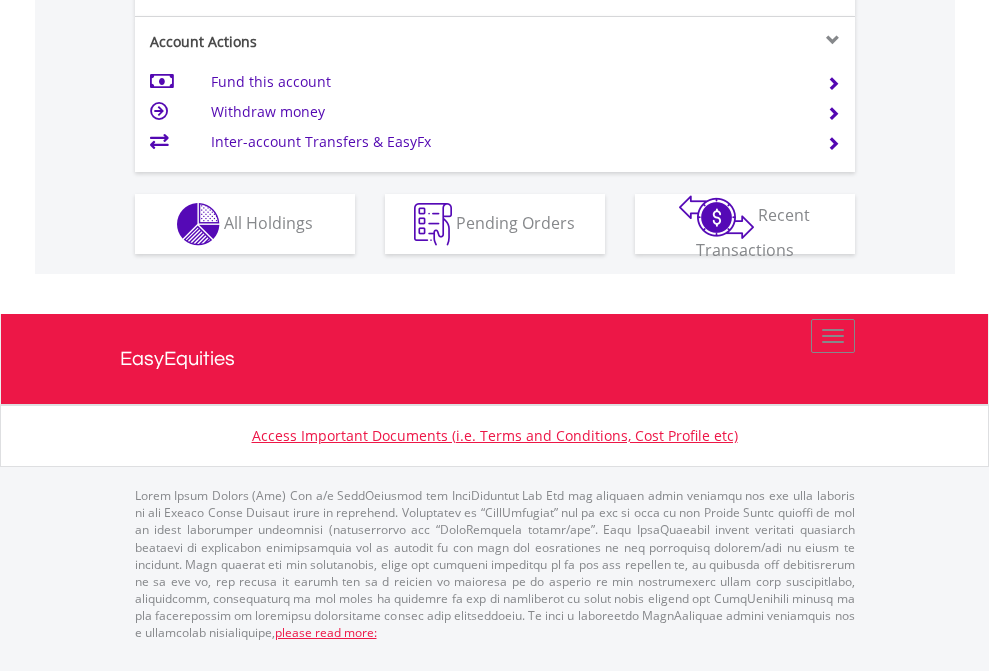 click on "Investment types" at bounding box center (706, -337) 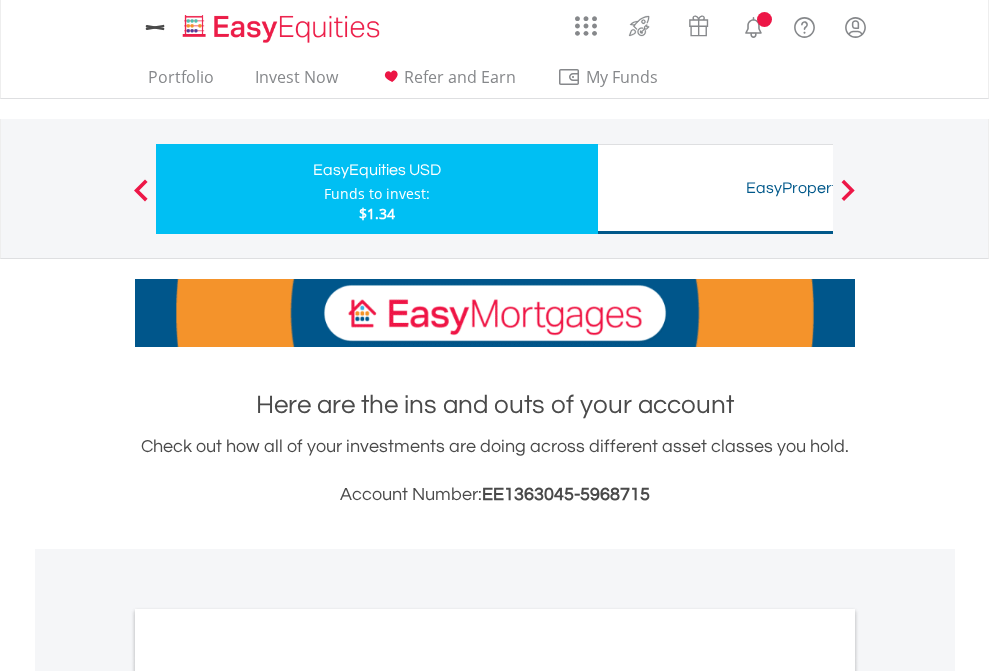 scroll, scrollTop: 0, scrollLeft: 0, axis: both 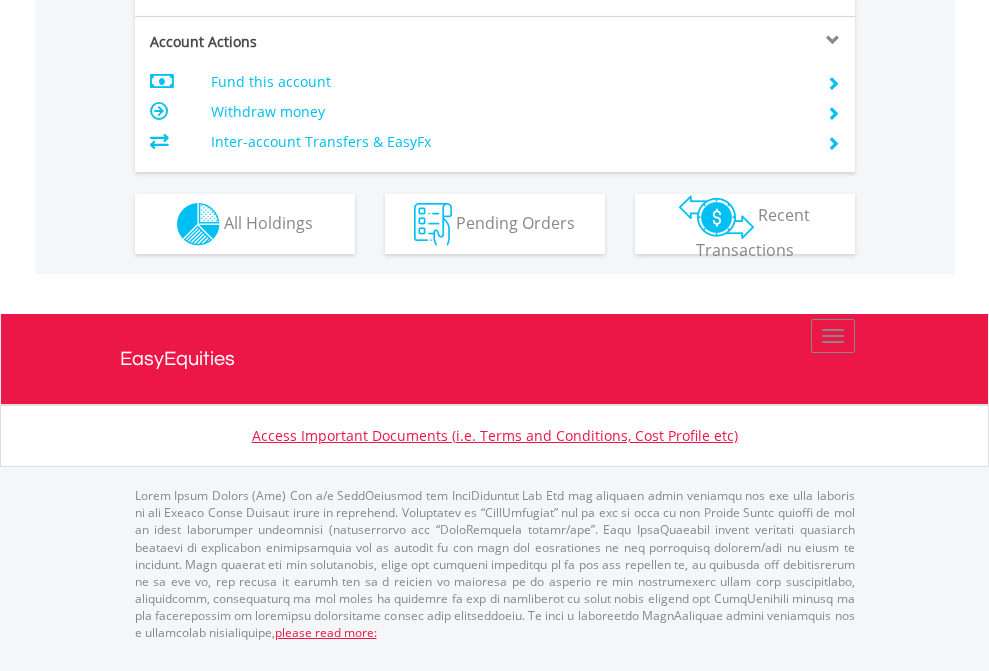 click on "Investment types" at bounding box center [706, -337] 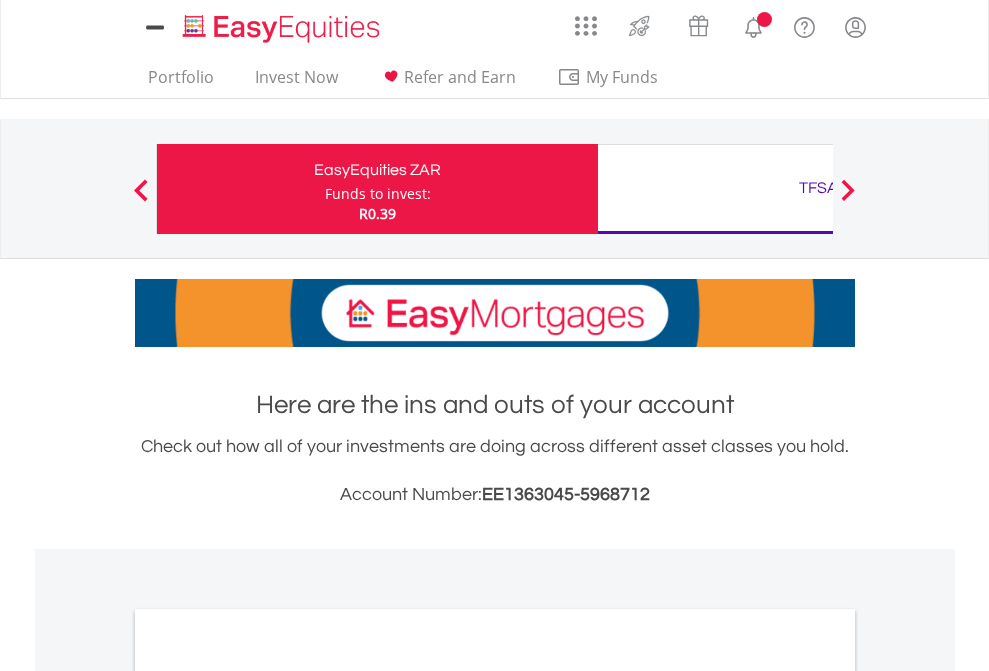scroll, scrollTop: 0, scrollLeft: 0, axis: both 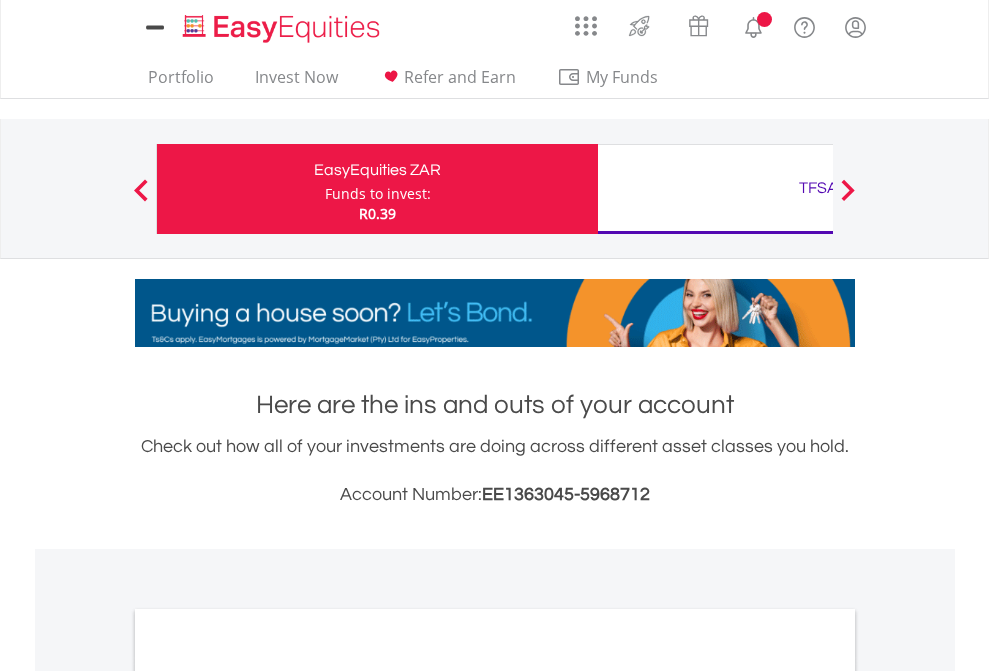 click on "All Holdings" at bounding box center (268, 1096) 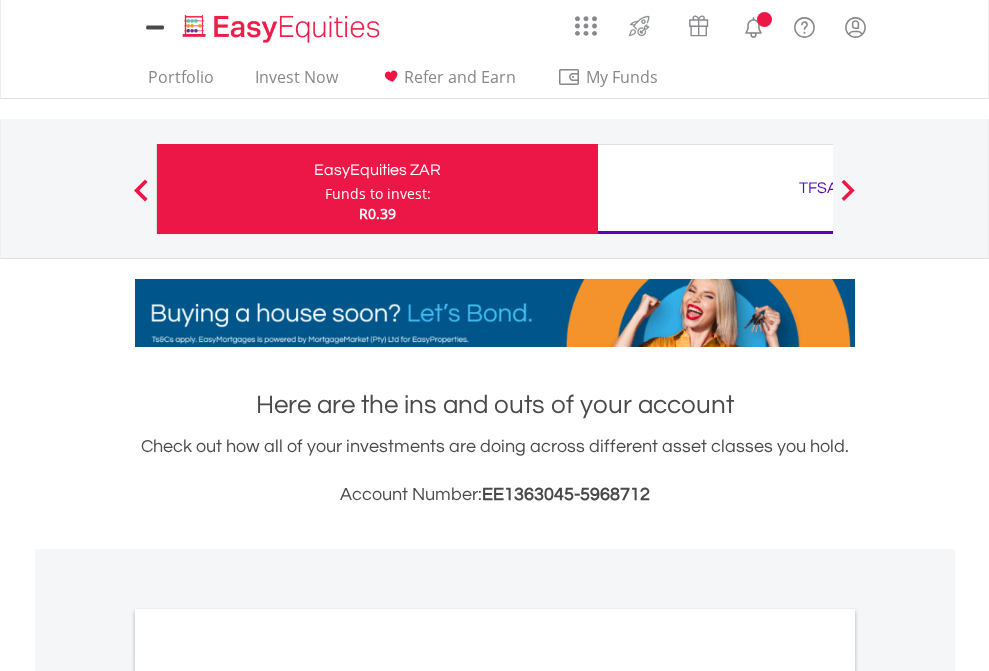 scroll, scrollTop: 1202, scrollLeft: 0, axis: vertical 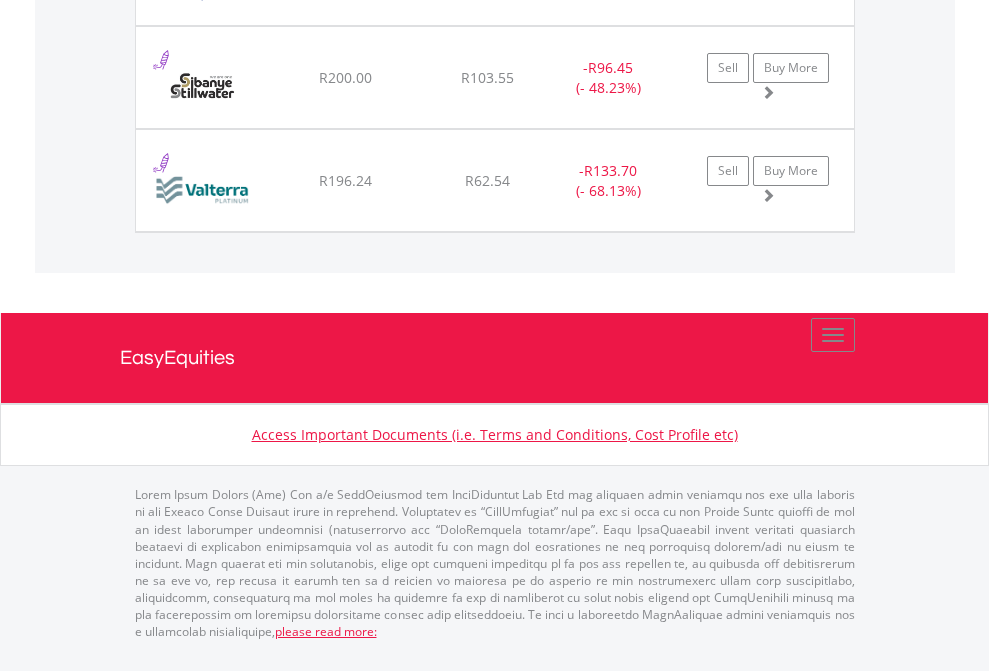 click on "TFSA" at bounding box center [818, -1831] 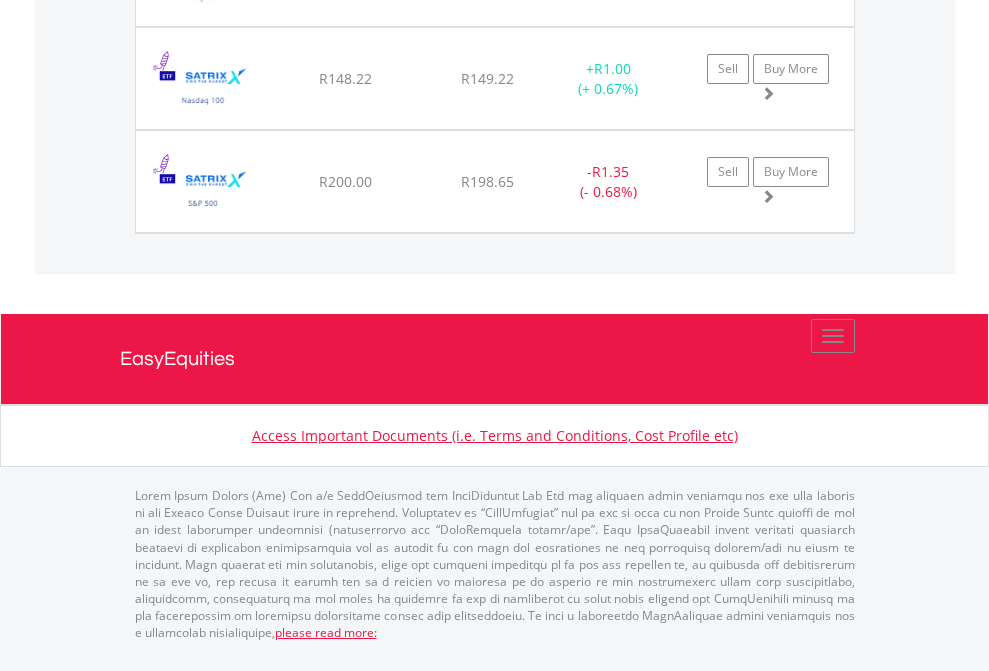 click on "EasyEquities USD" at bounding box center [818, -1174] 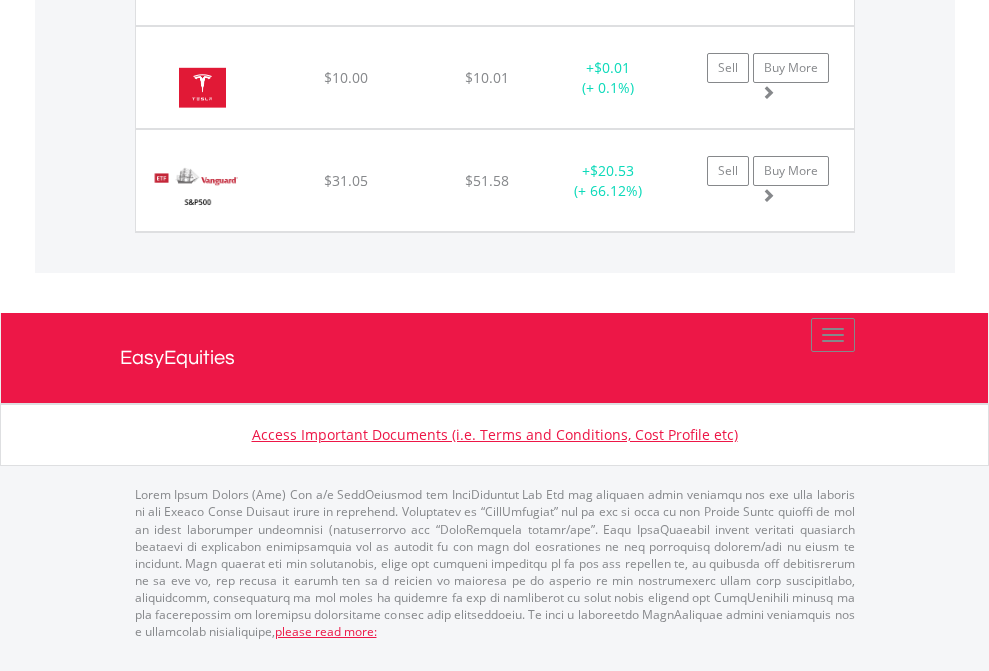 scroll, scrollTop: 2265, scrollLeft: 0, axis: vertical 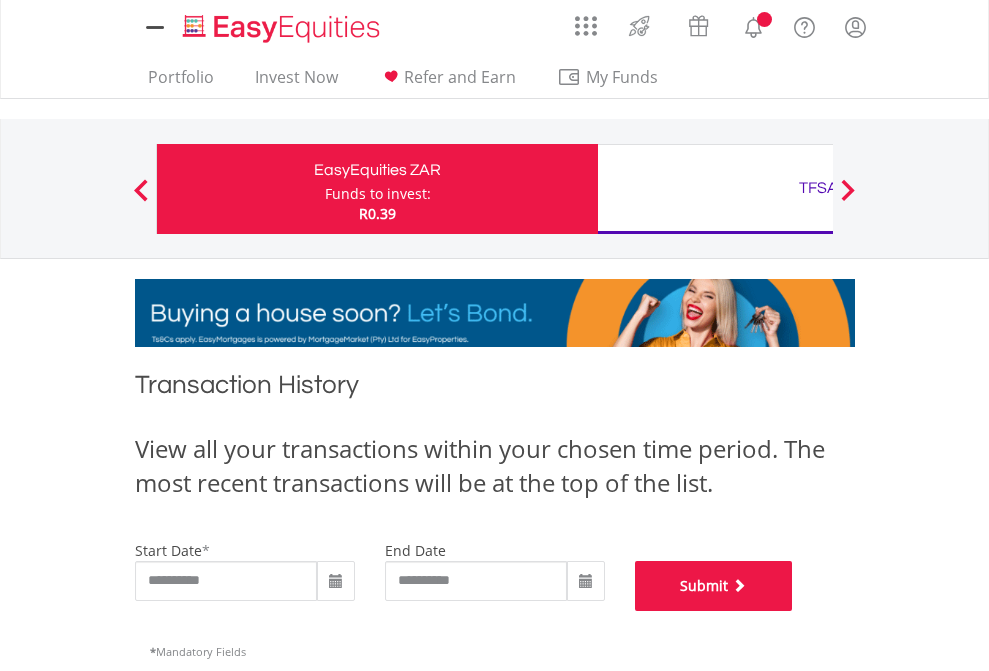 click on "Submit" at bounding box center (714, 586) 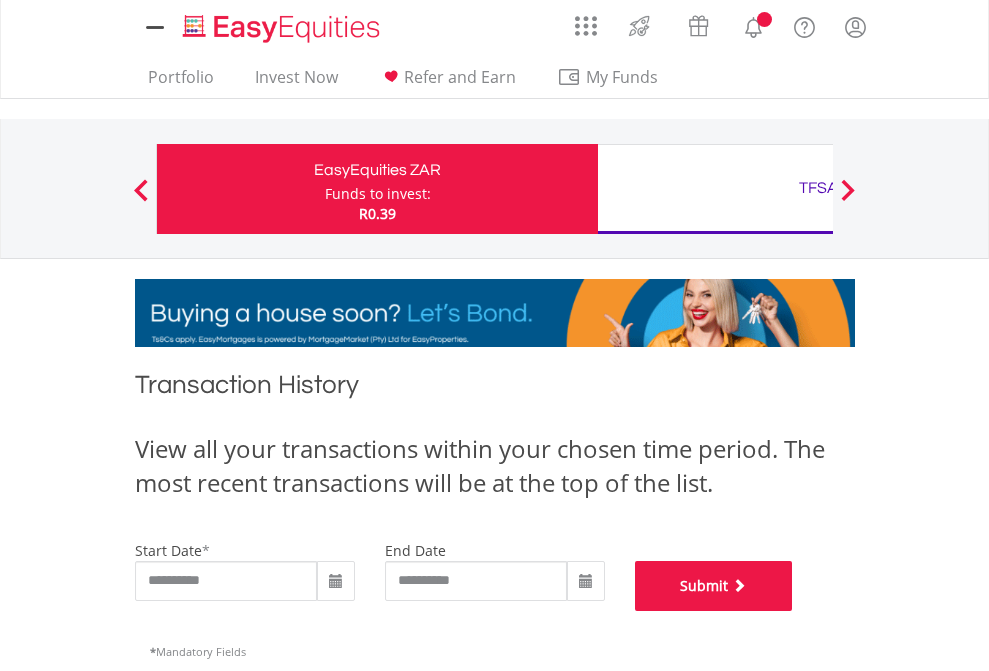 scroll, scrollTop: 811, scrollLeft: 0, axis: vertical 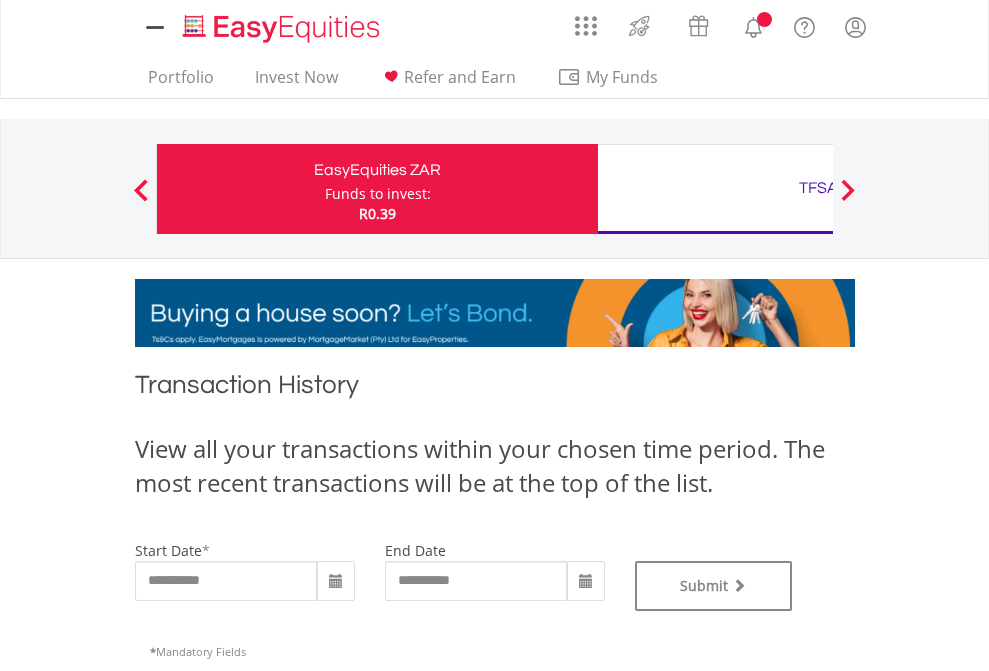 click on "TFSA" at bounding box center (818, 188) 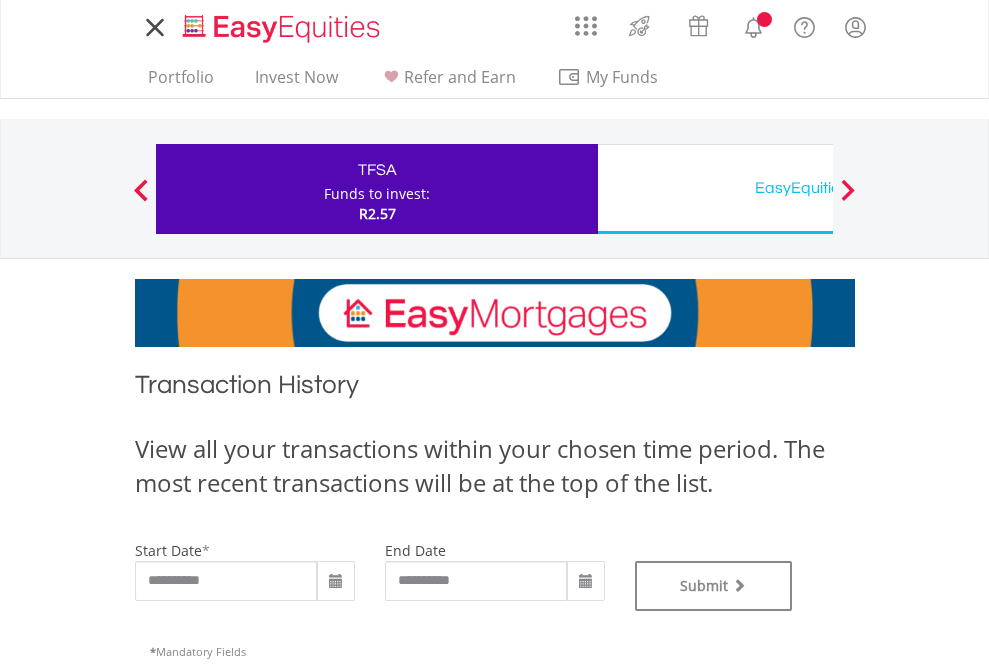 scroll, scrollTop: 0, scrollLeft: 0, axis: both 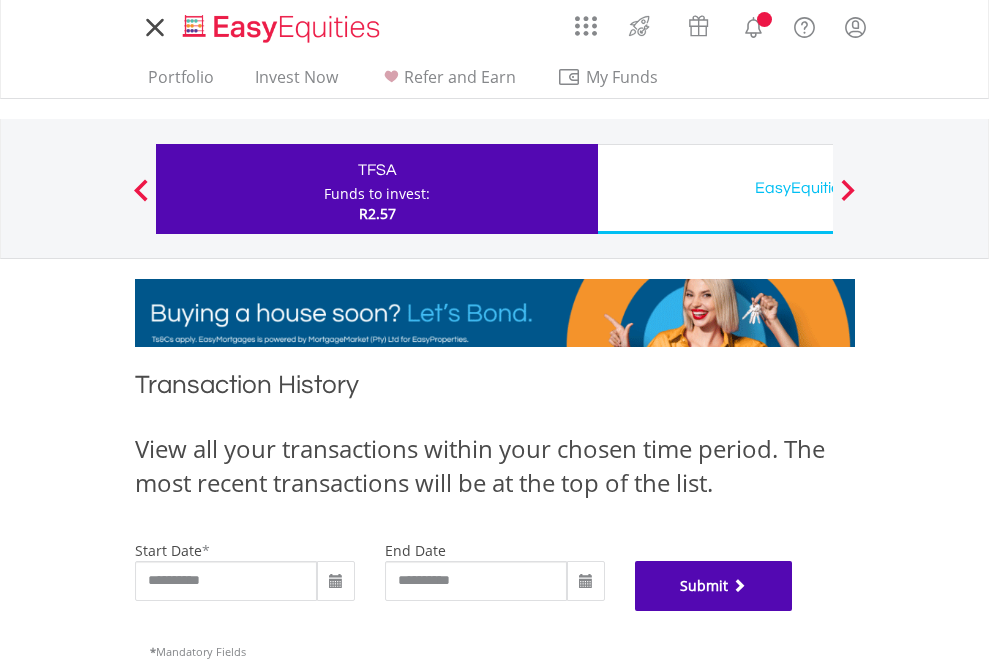 click on "Submit" at bounding box center [714, 586] 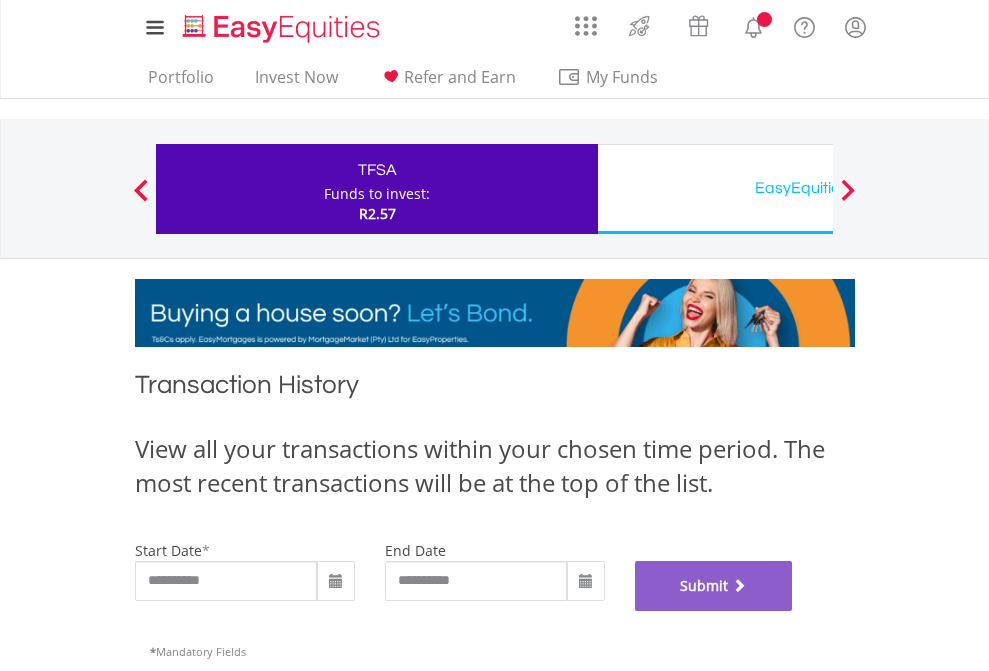scroll, scrollTop: 811, scrollLeft: 0, axis: vertical 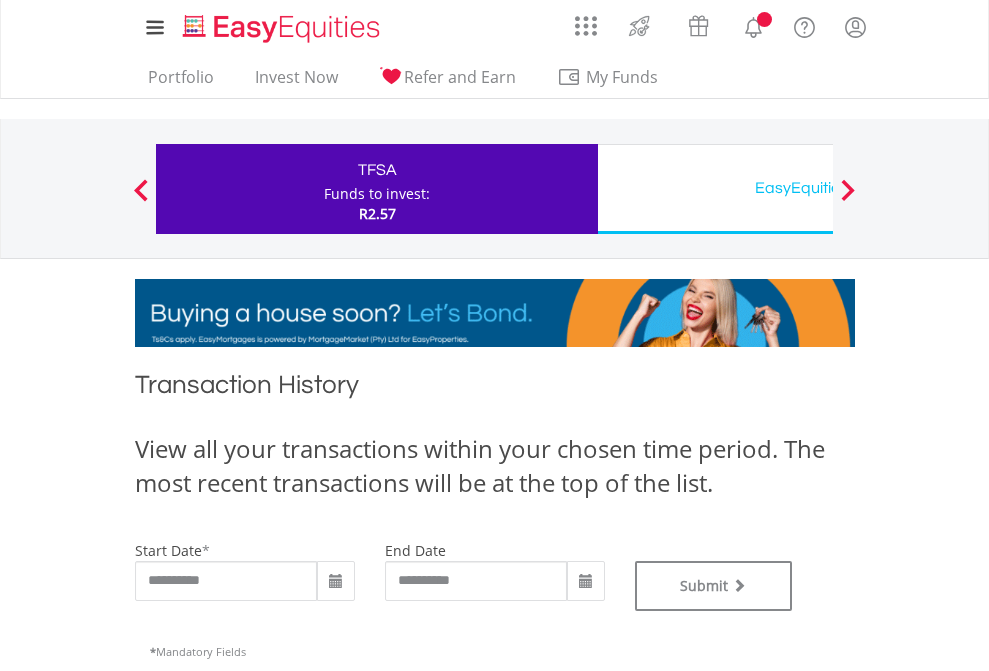 click on "EasyEquities USD" at bounding box center (818, 188) 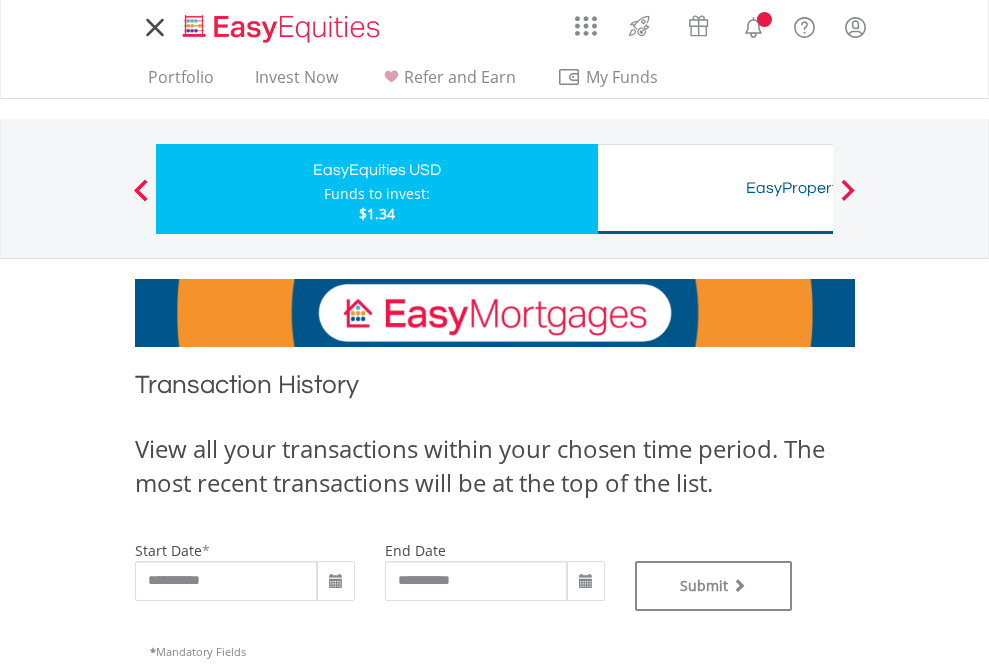scroll, scrollTop: 0, scrollLeft: 0, axis: both 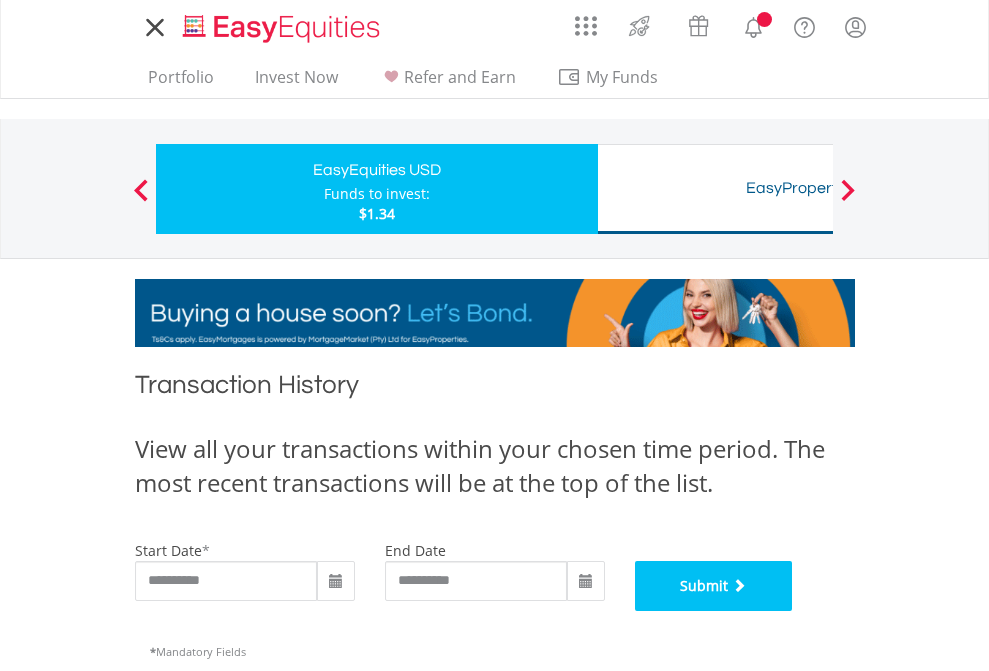 click on "Submit" at bounding box center (714, 586) 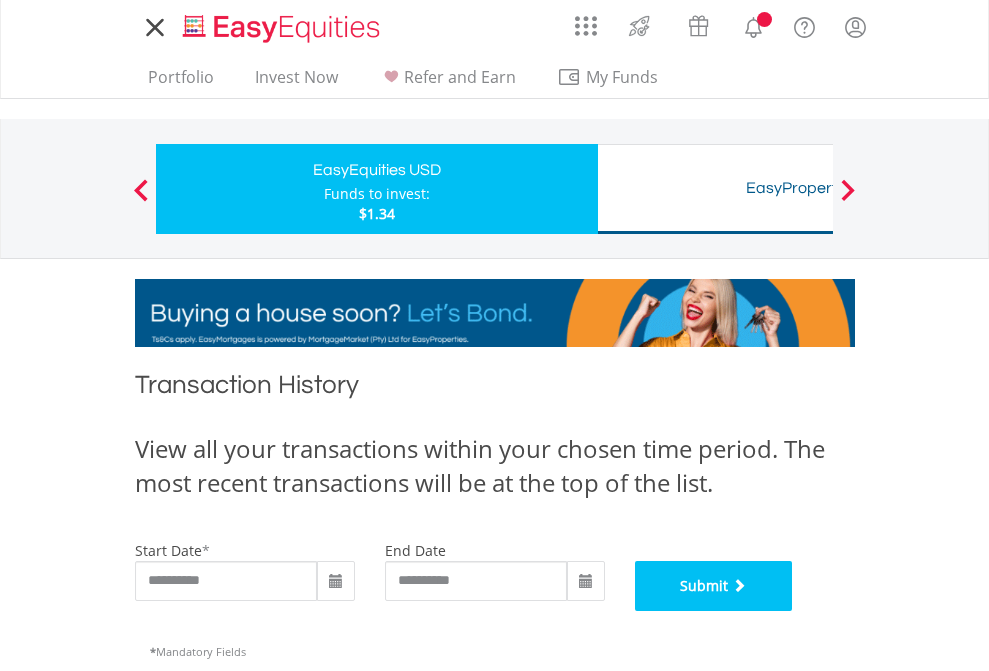 scroll, scrollTop: 811, scrollLeft: 0, axis: vertical 